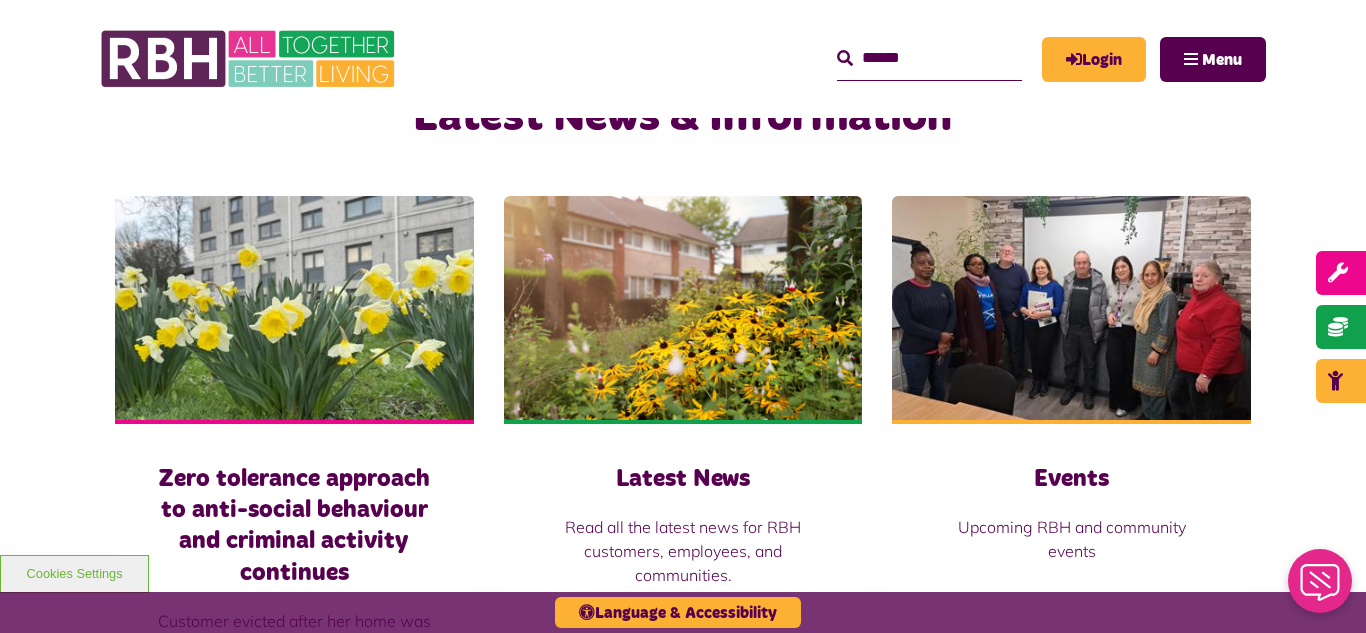 scroll, scrollTop: 1320, scrollLeft: 0, axis: vertical 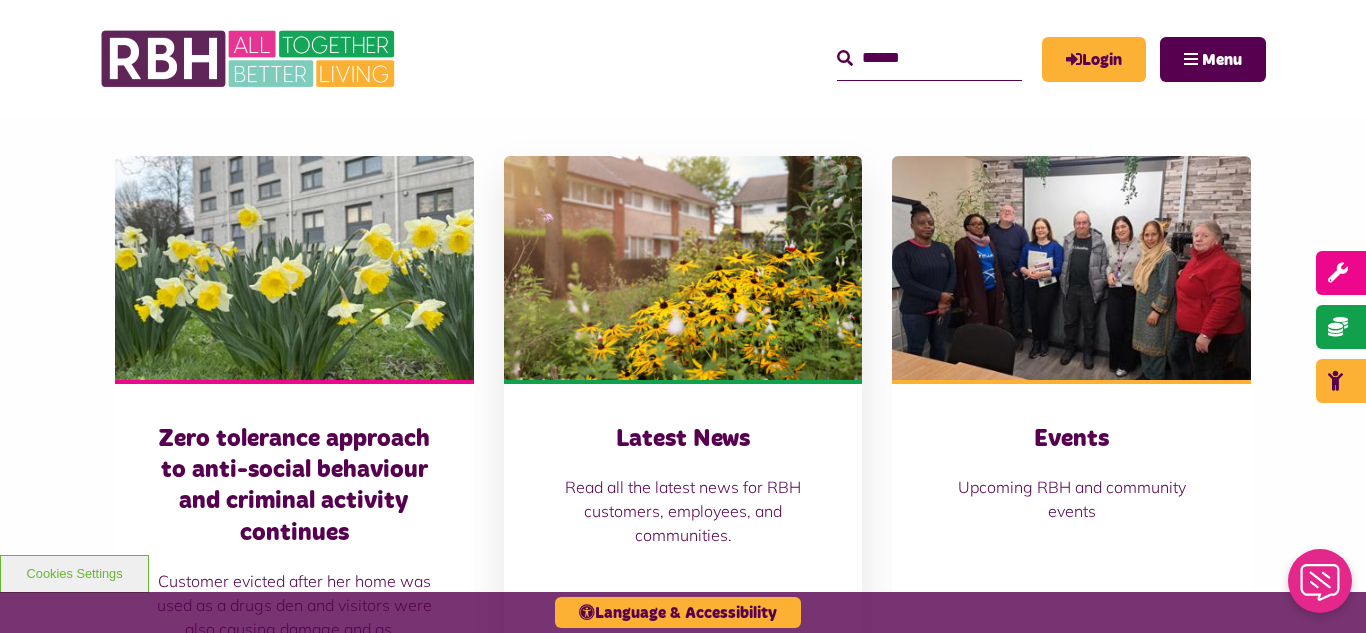 click at bounding box center (683, 268) 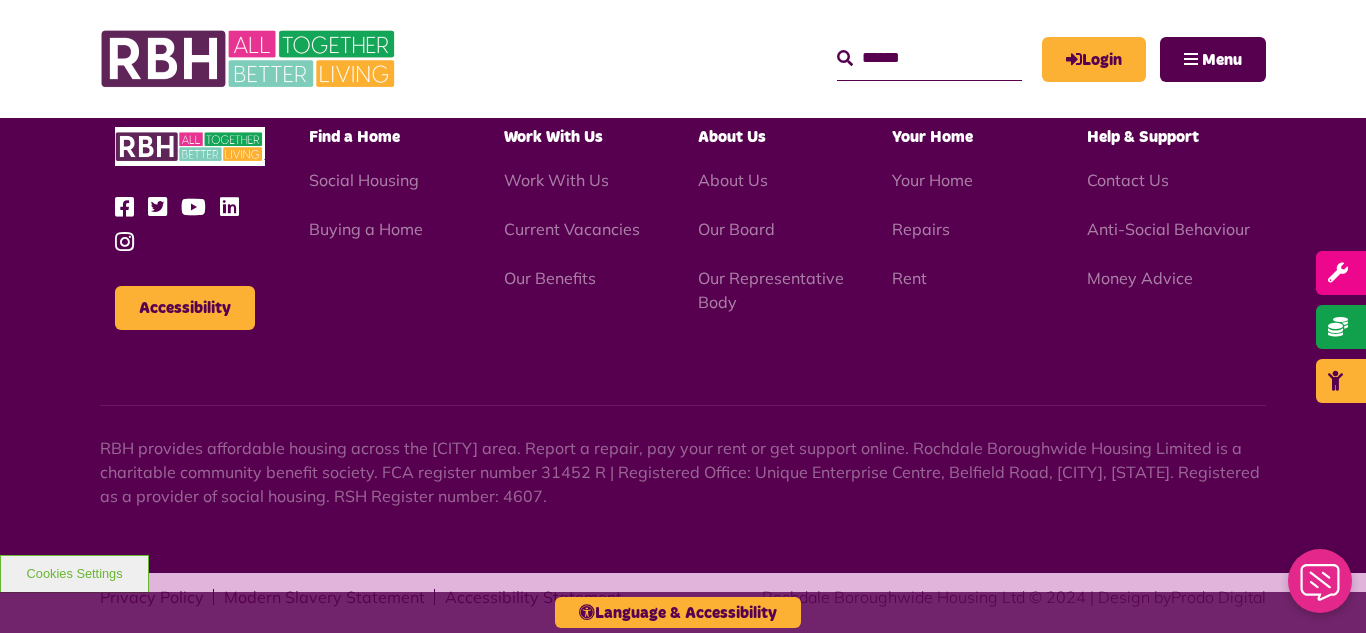 scroll, scrollTop: 2177, scrollLeft: 0, axis: vertical 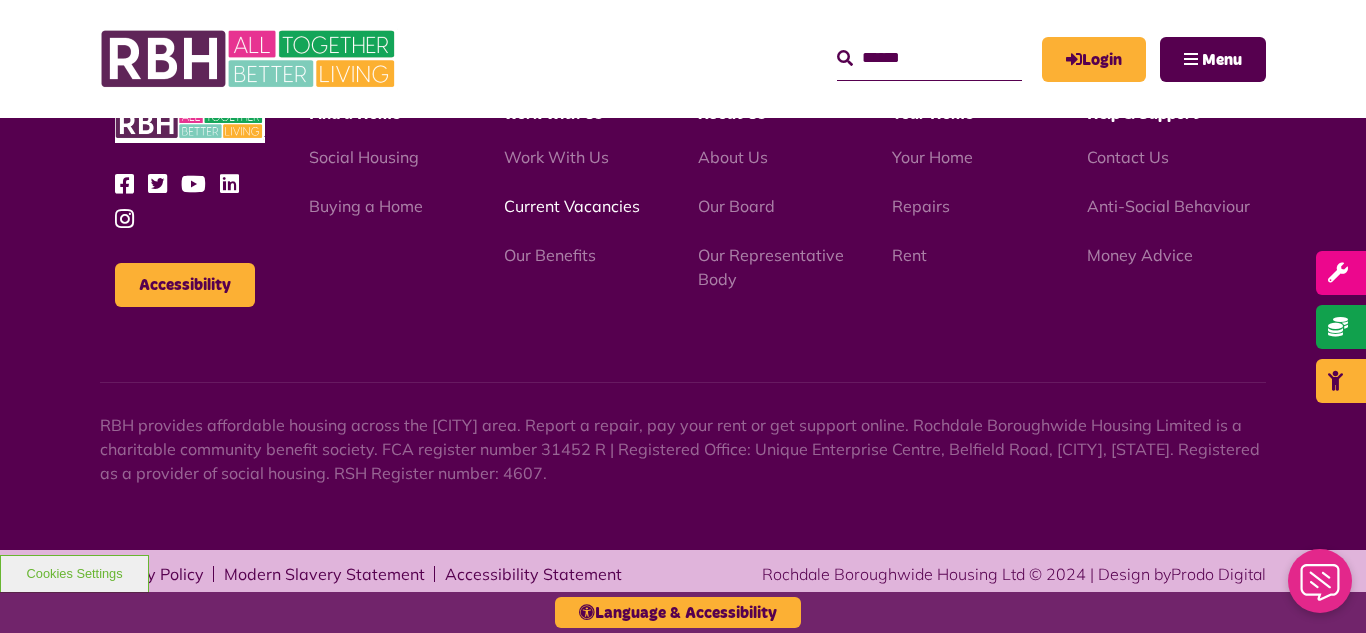 click on "Current Vacancies" at bounding box center (572, 206) 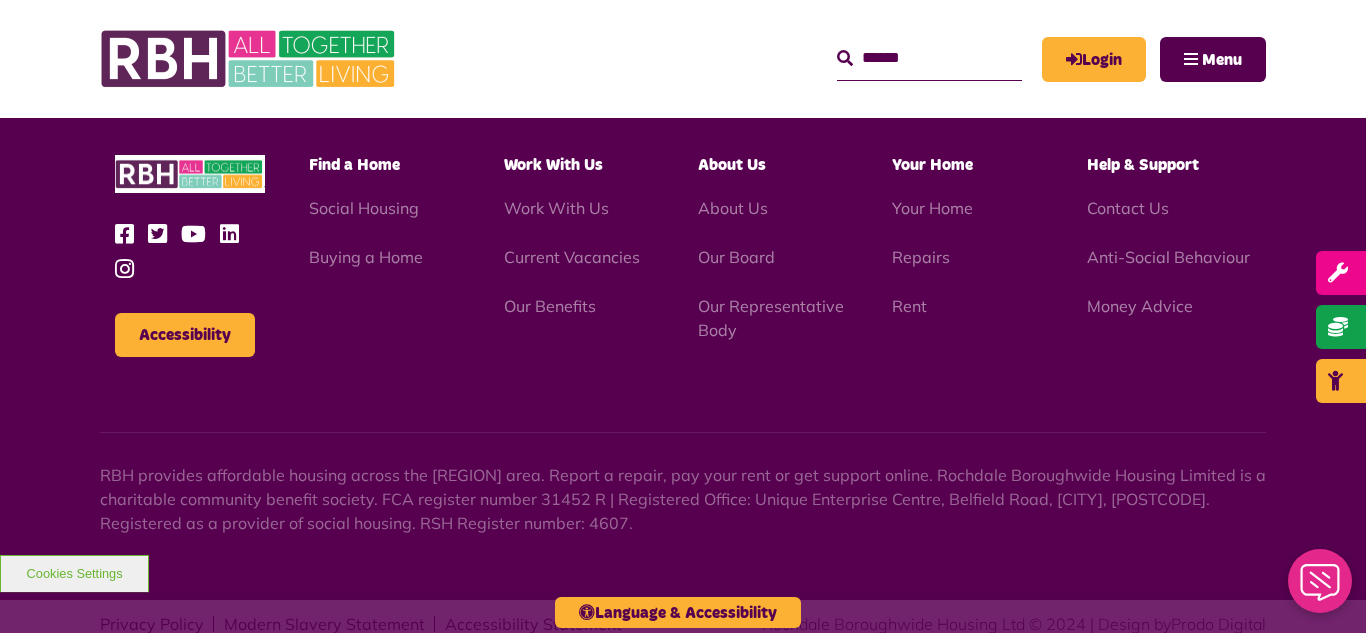 scroll, scrollTop: 3342, scrollLeft: 0, axis: vertical 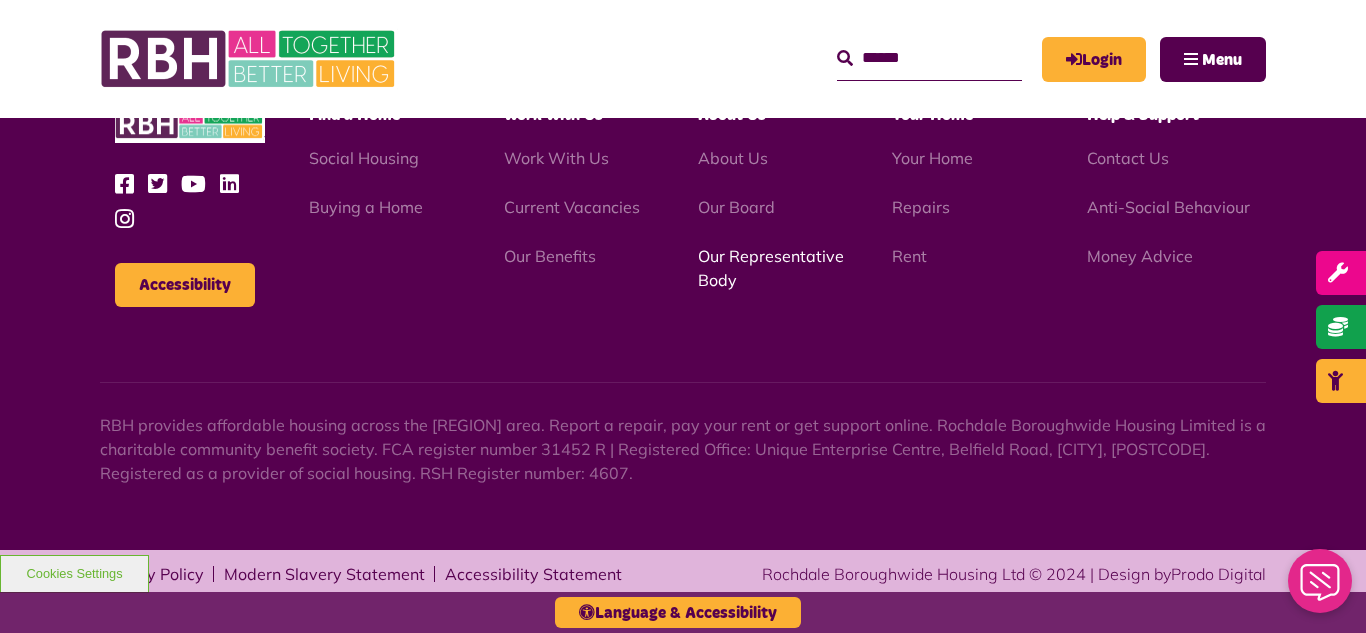 click on "Our Representative Body" at bounding box center [771, 268] 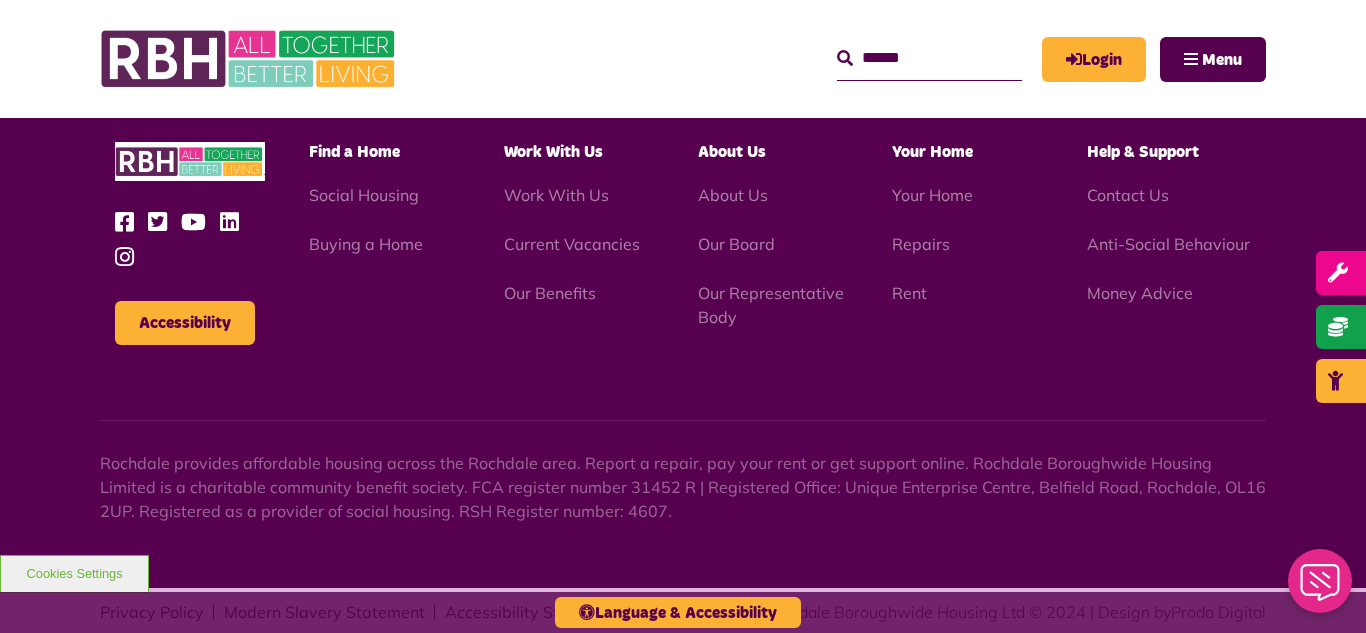 scroll, scrollTop: 5806, scrollLeft: 0, axis: vertical 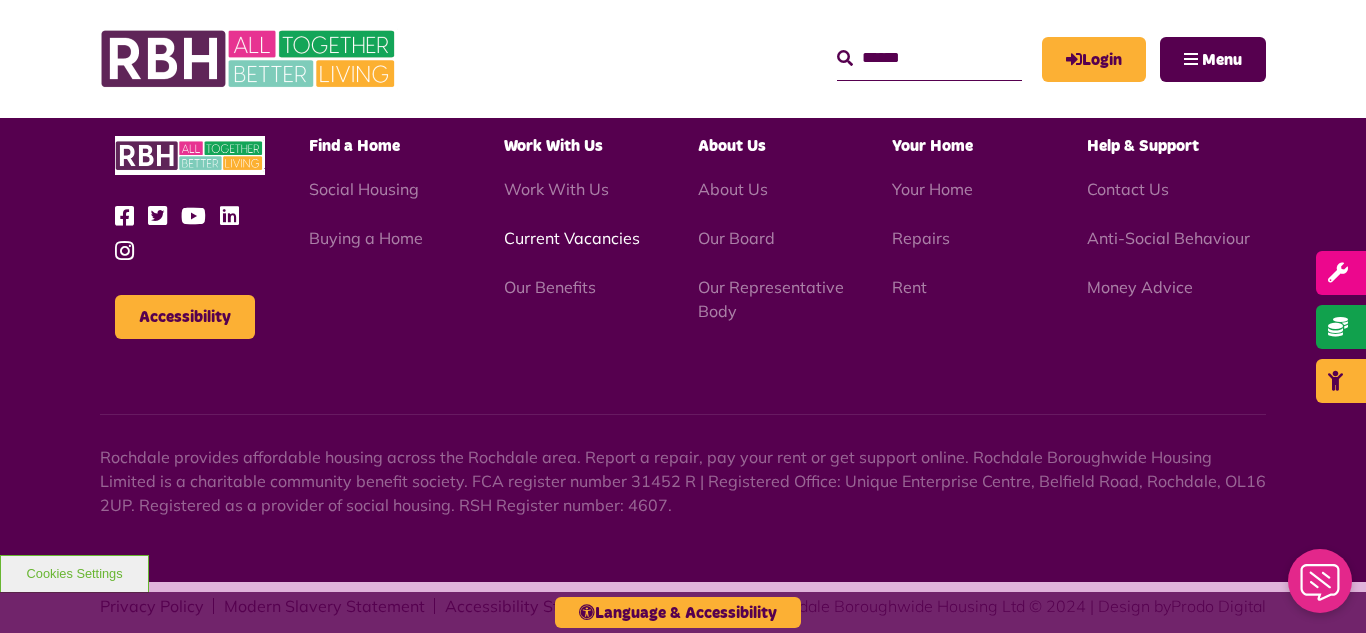 click on "Current Vacancies" at bounding box center (572, 238) 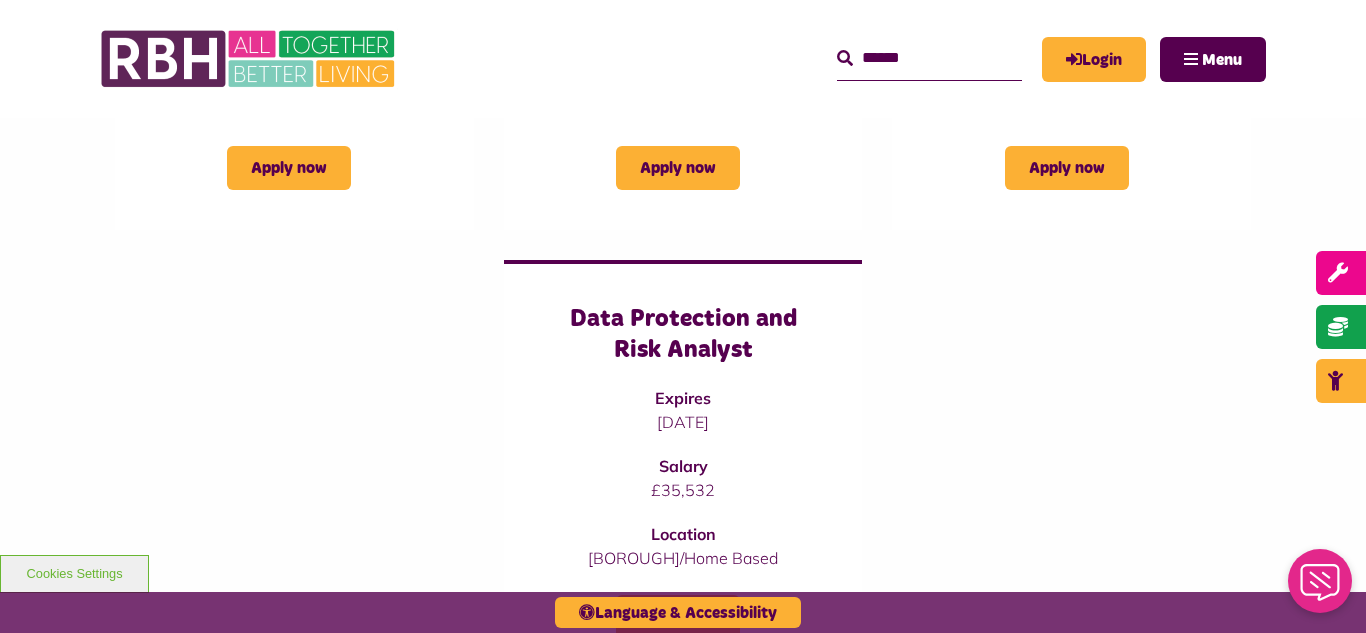 scroll, scrollTop: 1720, scrollLeft: 0, axis: vertical 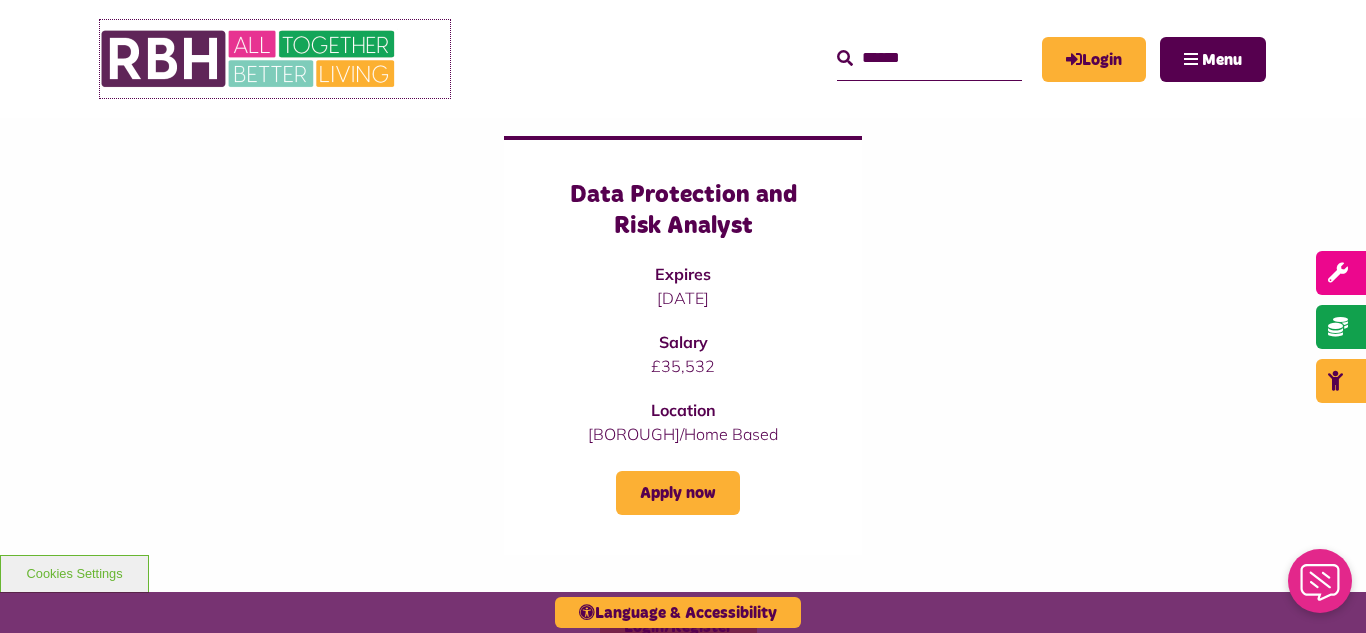 click at bounding box center [250, 59] 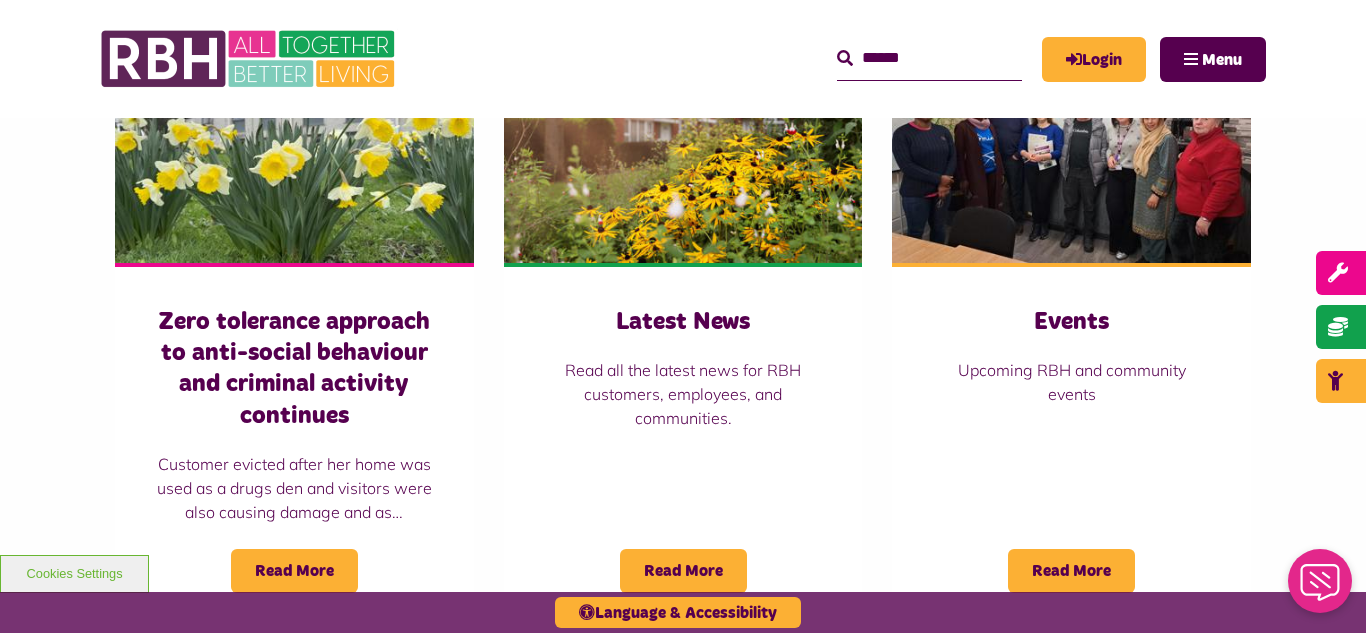 scroll, scrollTop: 1480, scrollLeft: 0, axis: vertical 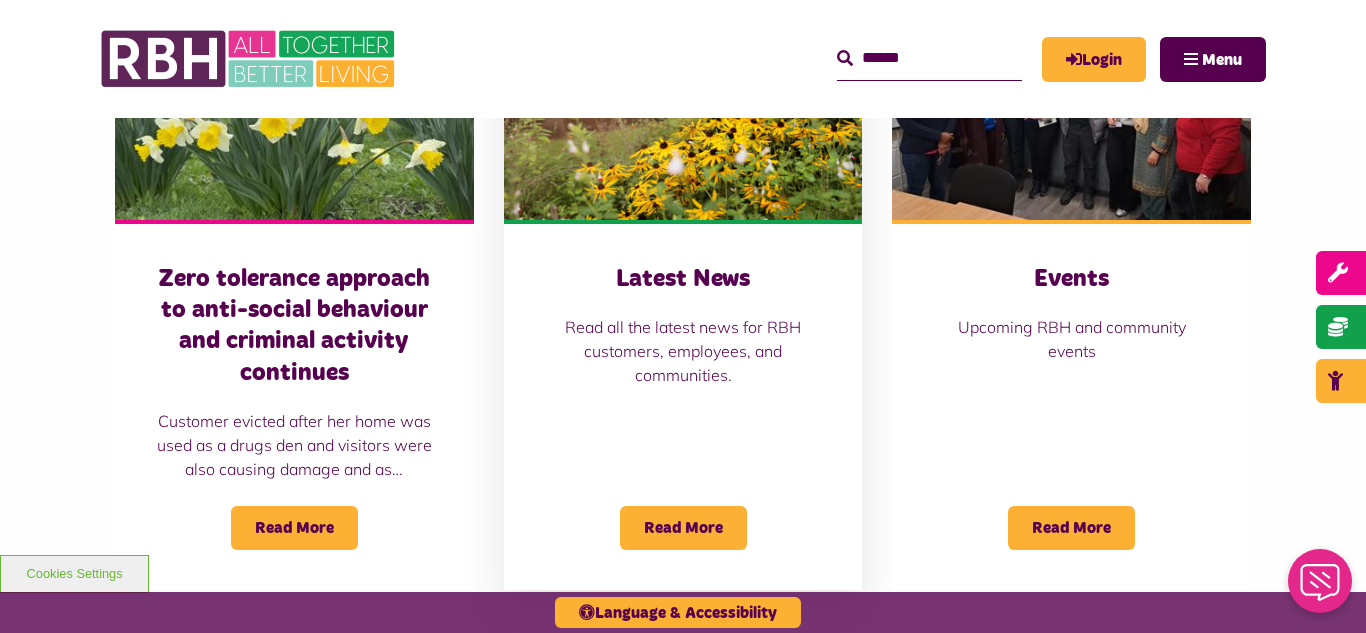click at bounding box center (683, 108) 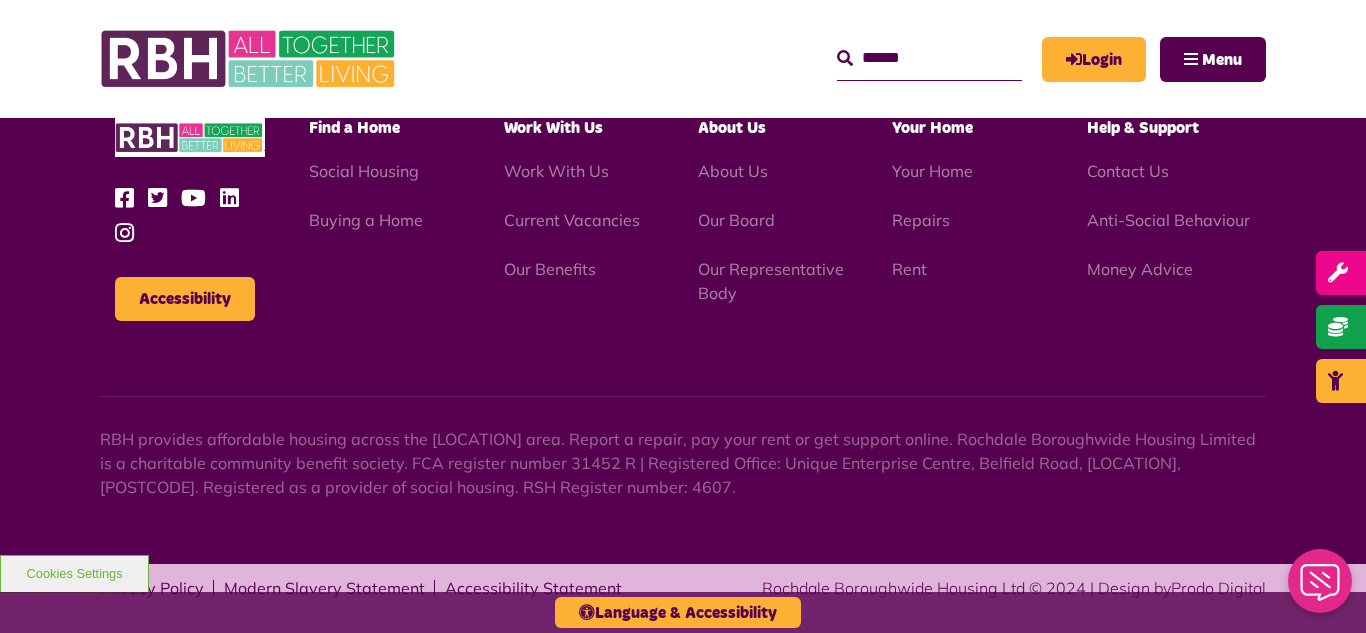 scroll, scrollTop: 2177, scrollLeft: 0, axis: vertical 